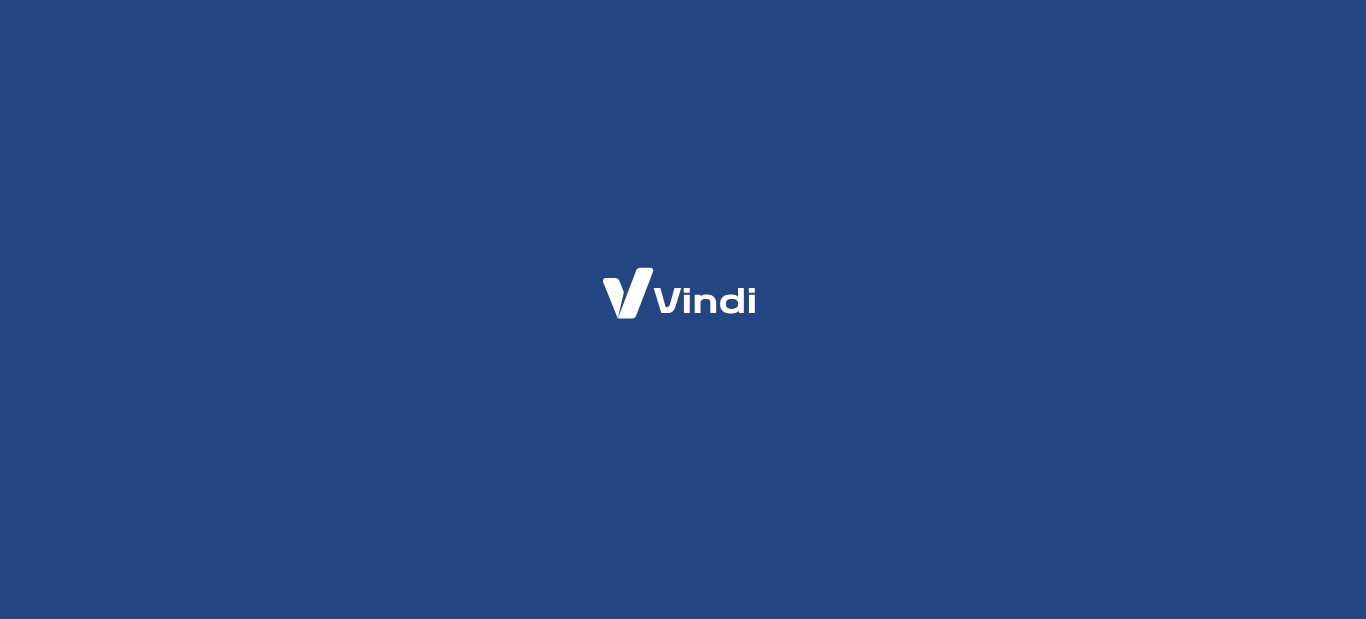 scroll, scrollTop: 0, scrollLeft: 0, axis: both 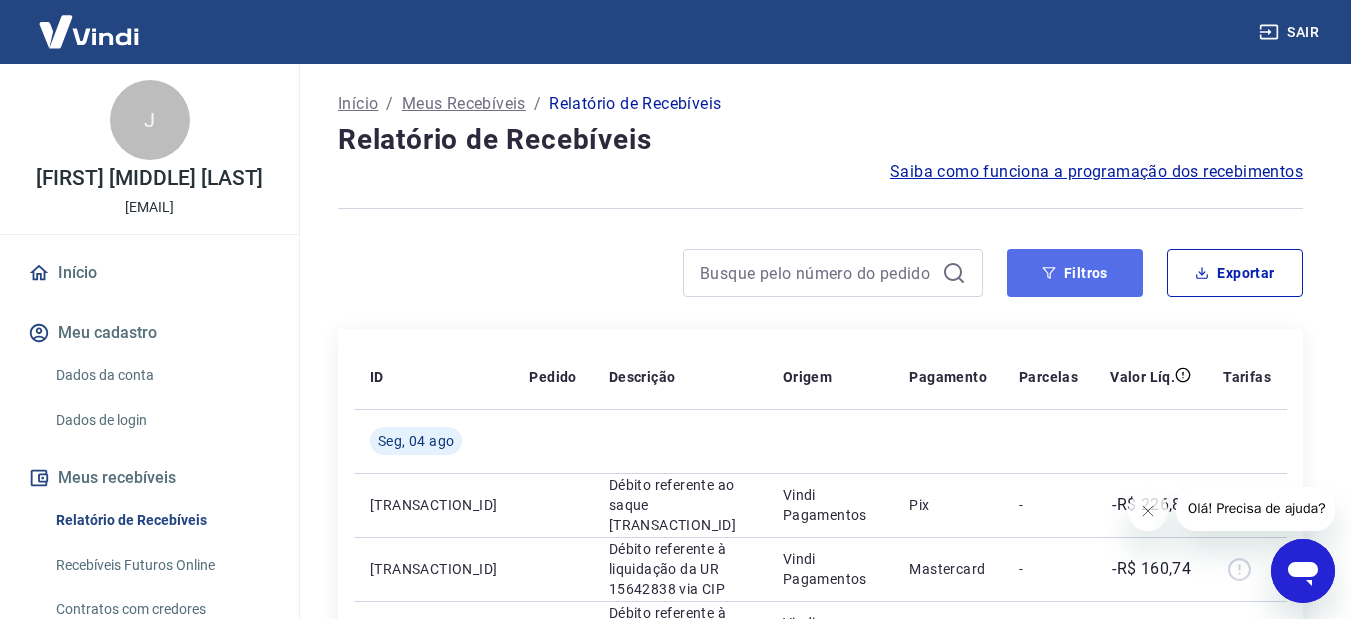 click on "Filtros" at bounding box center [1075, 273] 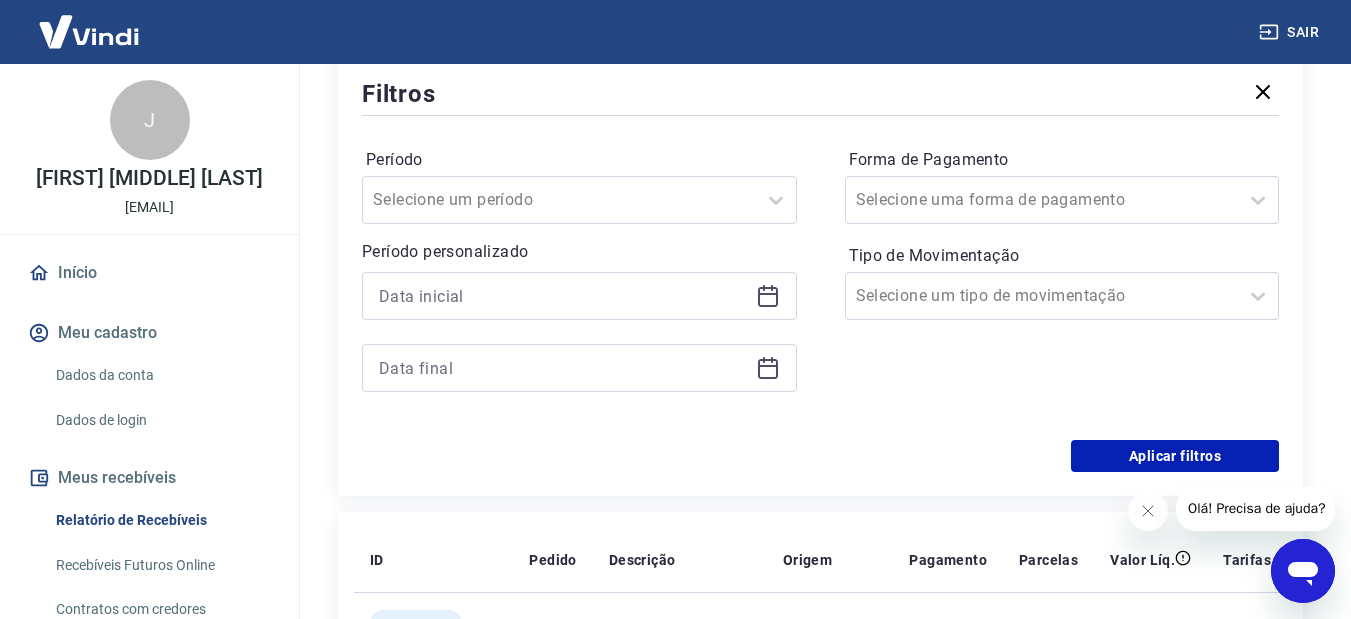 scroll, scrollTop: 300, scrollLeft: 0, axis: vertical 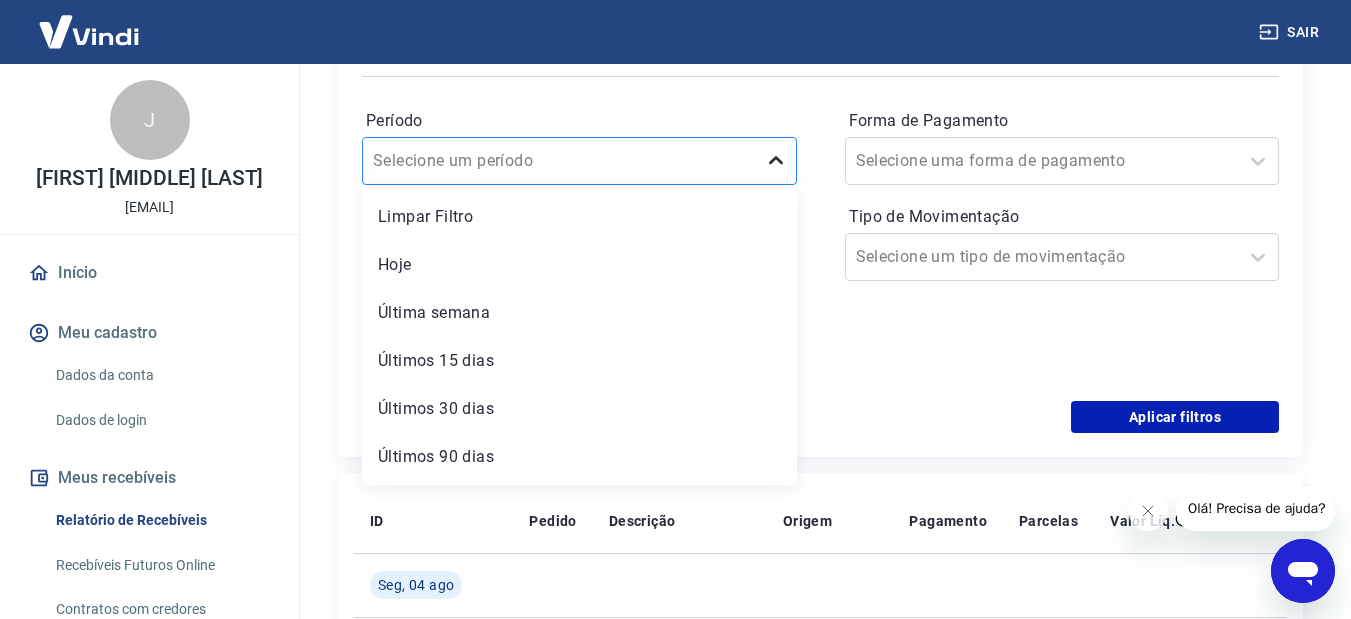 click 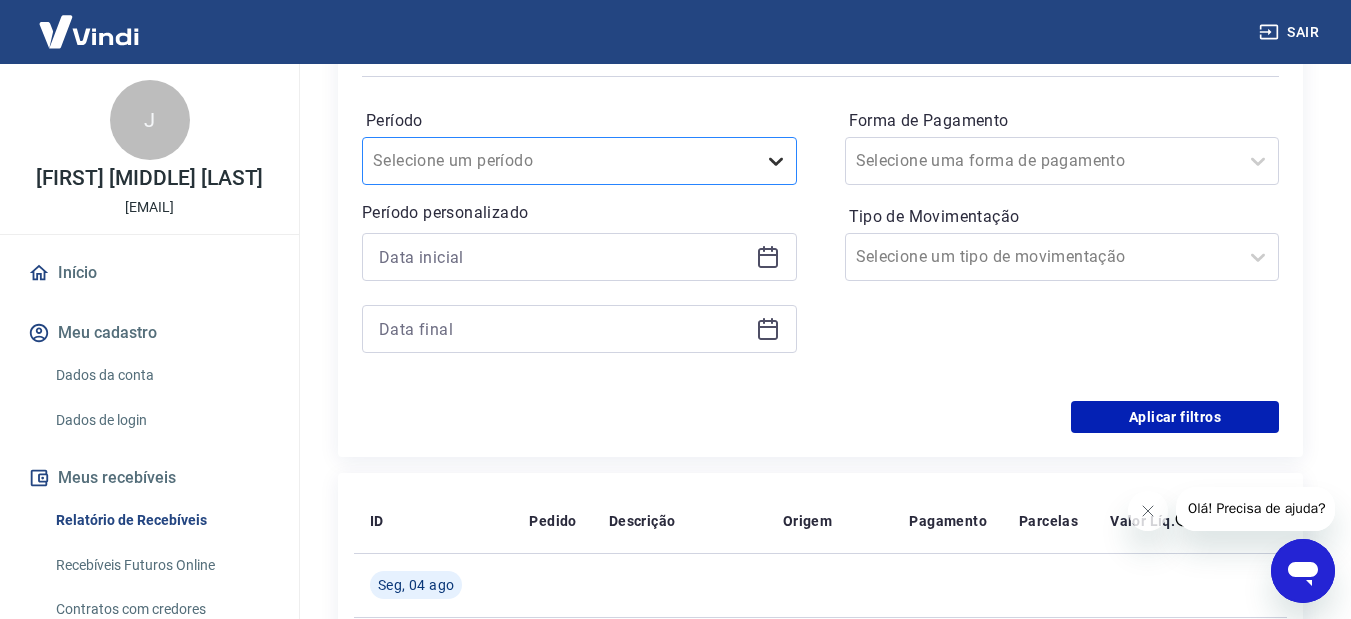click 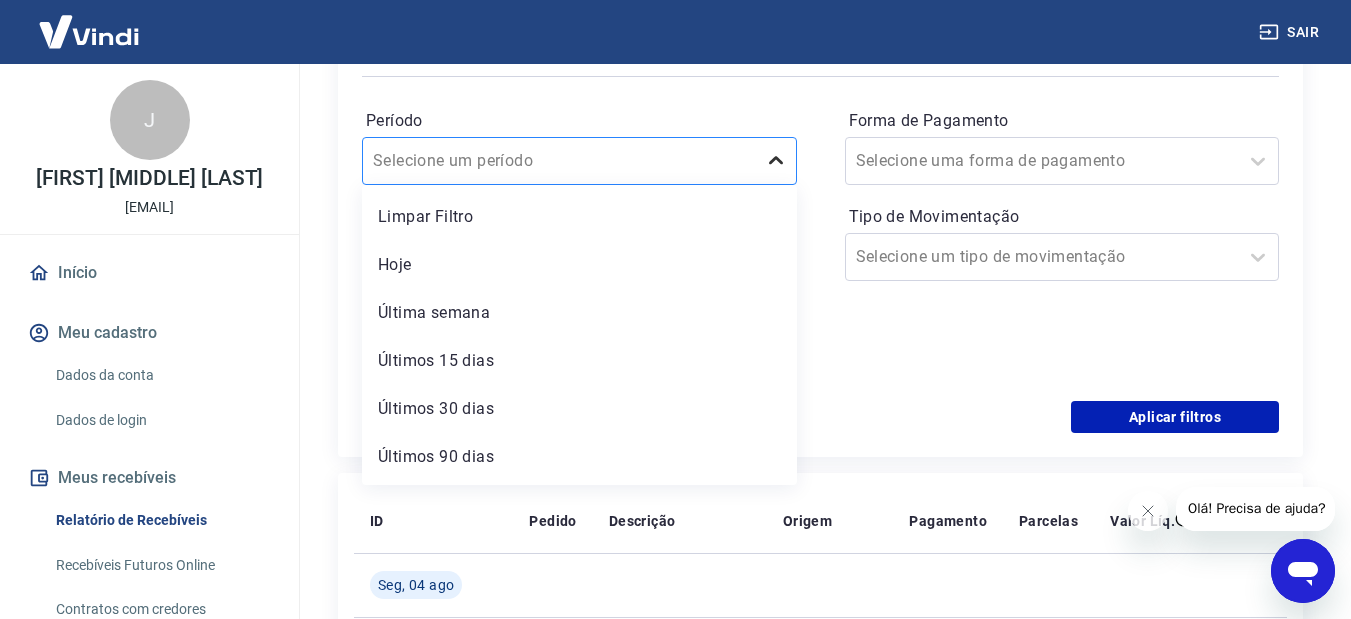 click 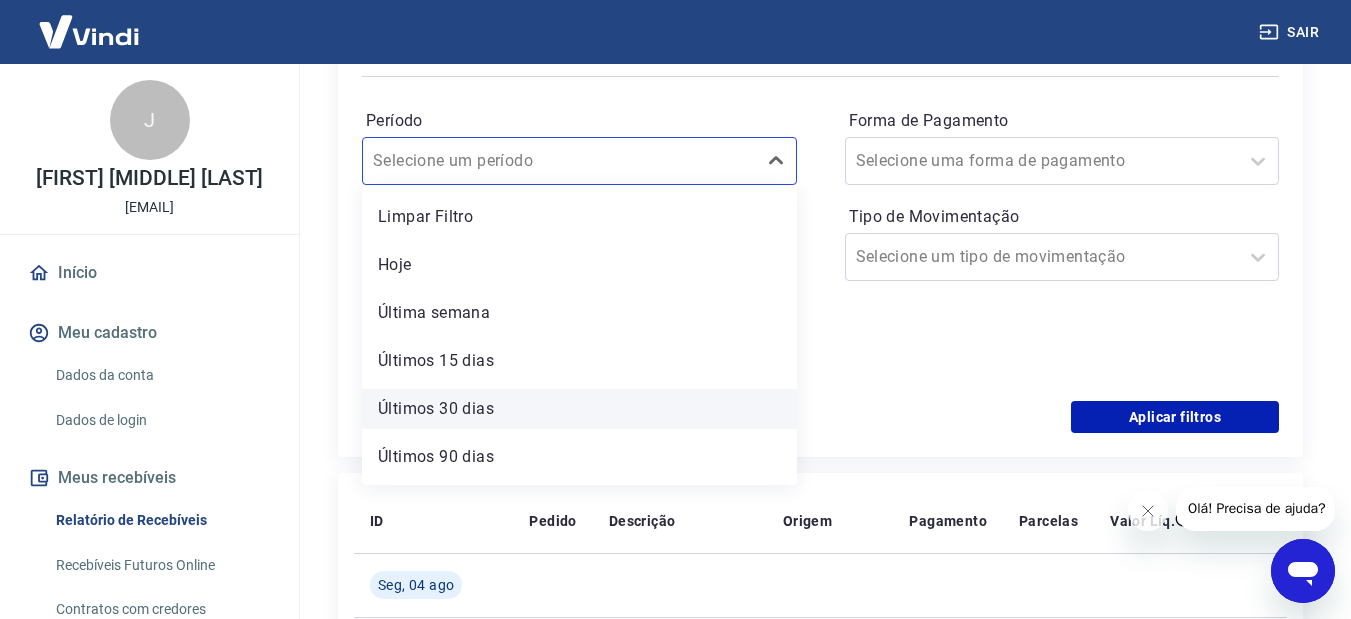drag, startPoint x: 477, startPoint y: 398, endPoint x: 461, endPoint y: 403, distance: 16.763054 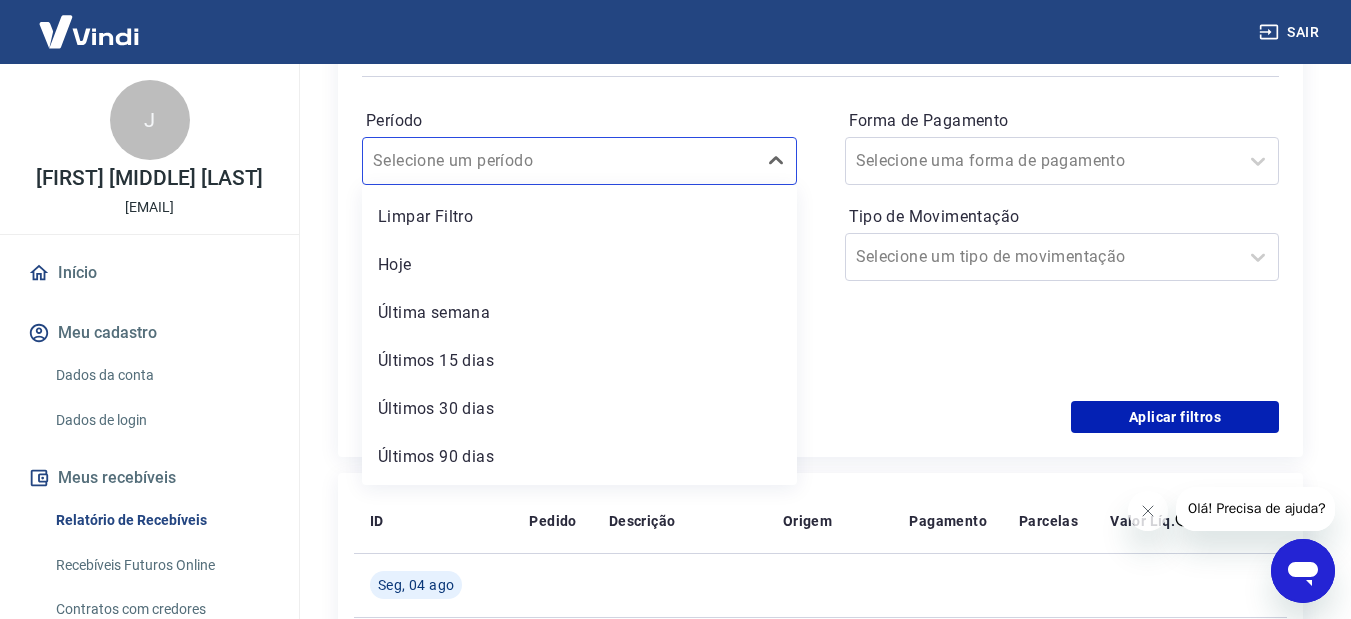 click on "Últimos 30 dias" at bounding box center (579, 409) 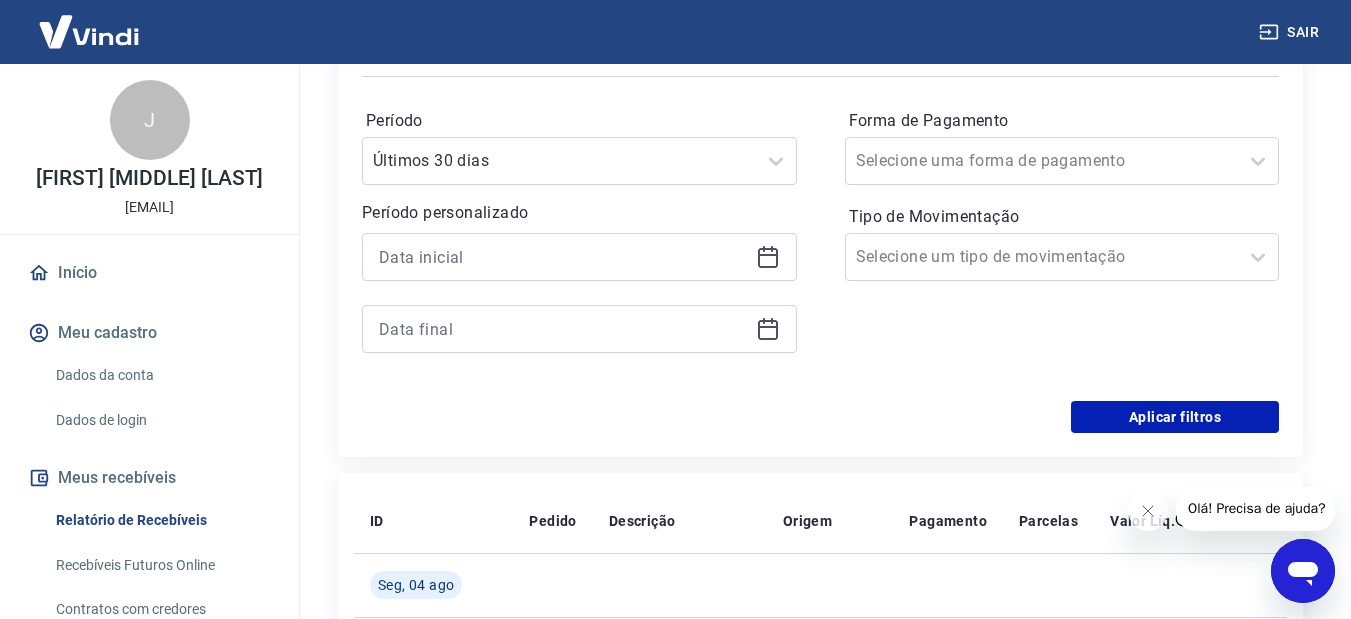 click at bounding box center (579, 257) 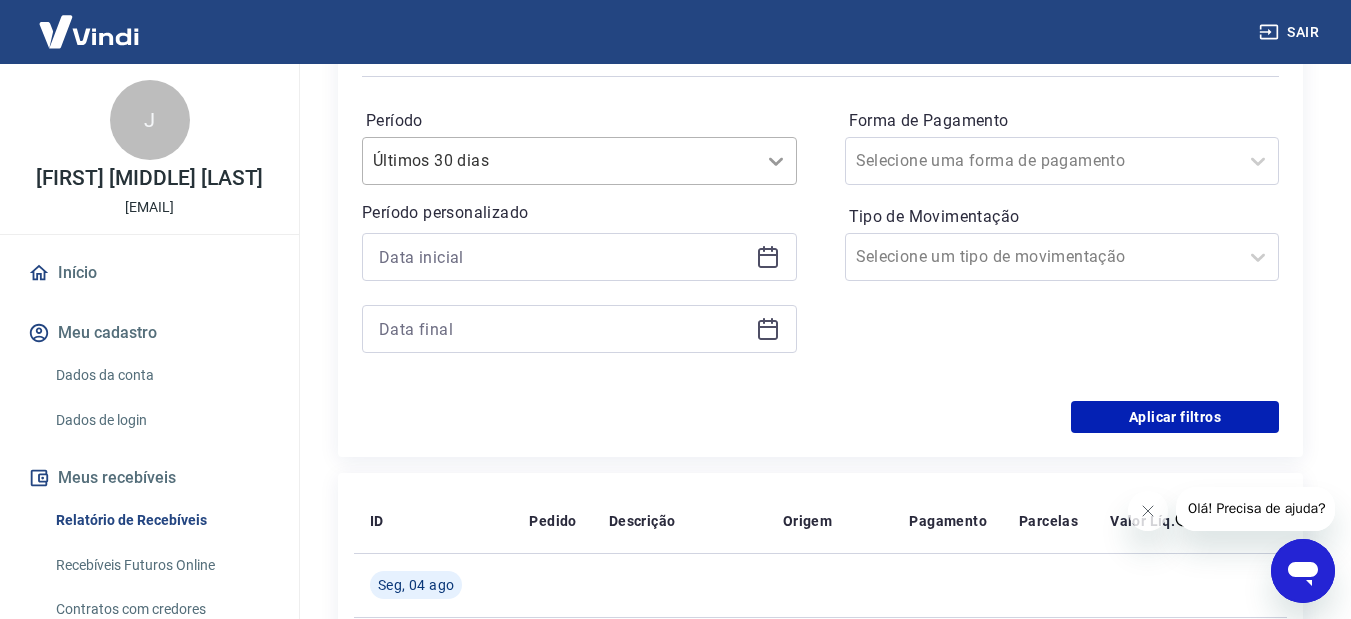 click 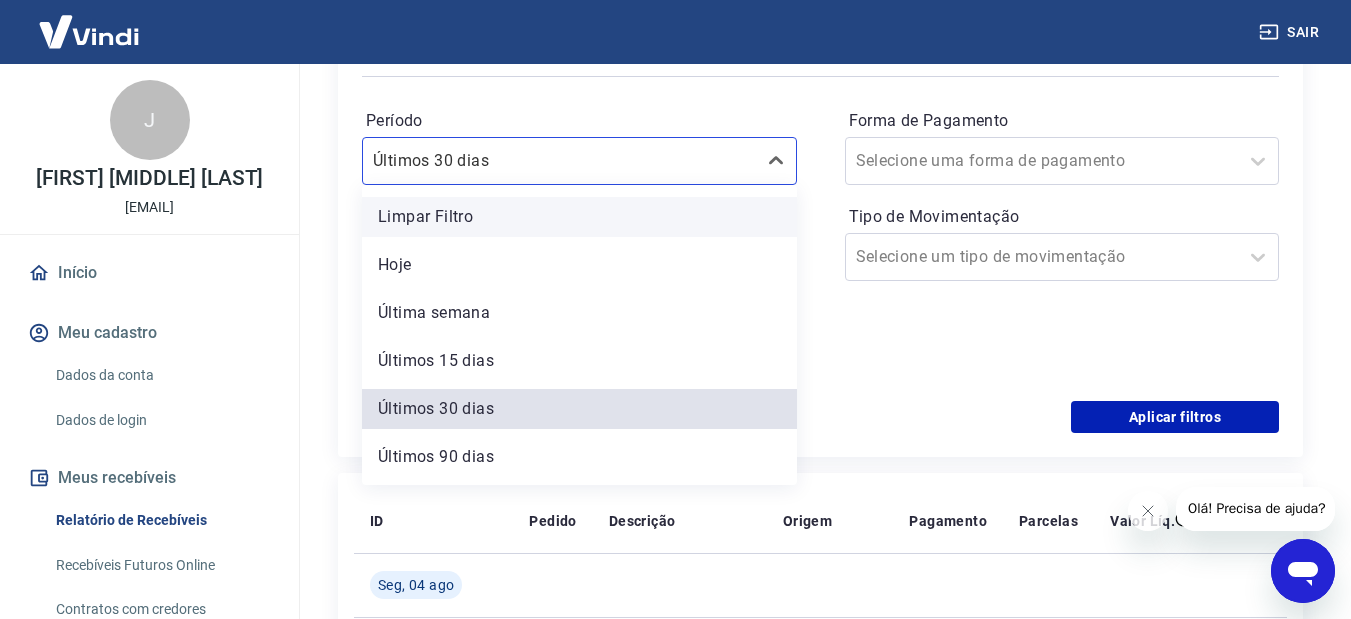 click on "Limpar Filtro" at bounding box center [579, 217] 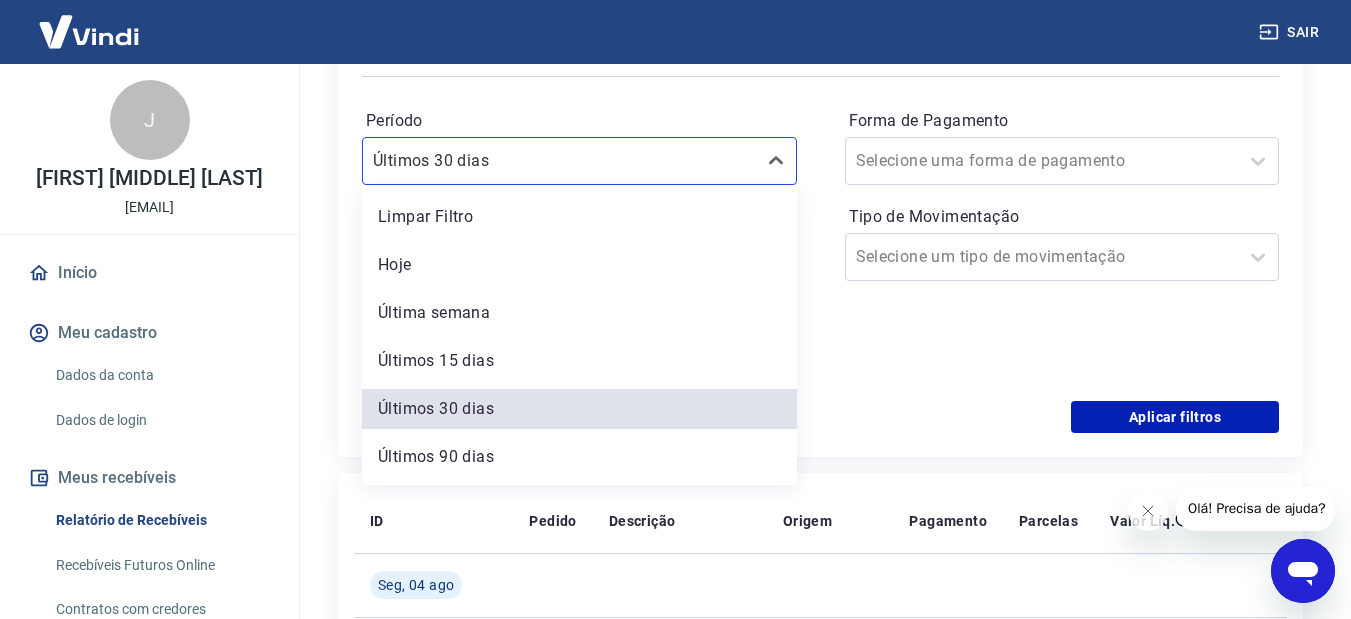 click on "Período personalizado" at bounding box center [579, 213] 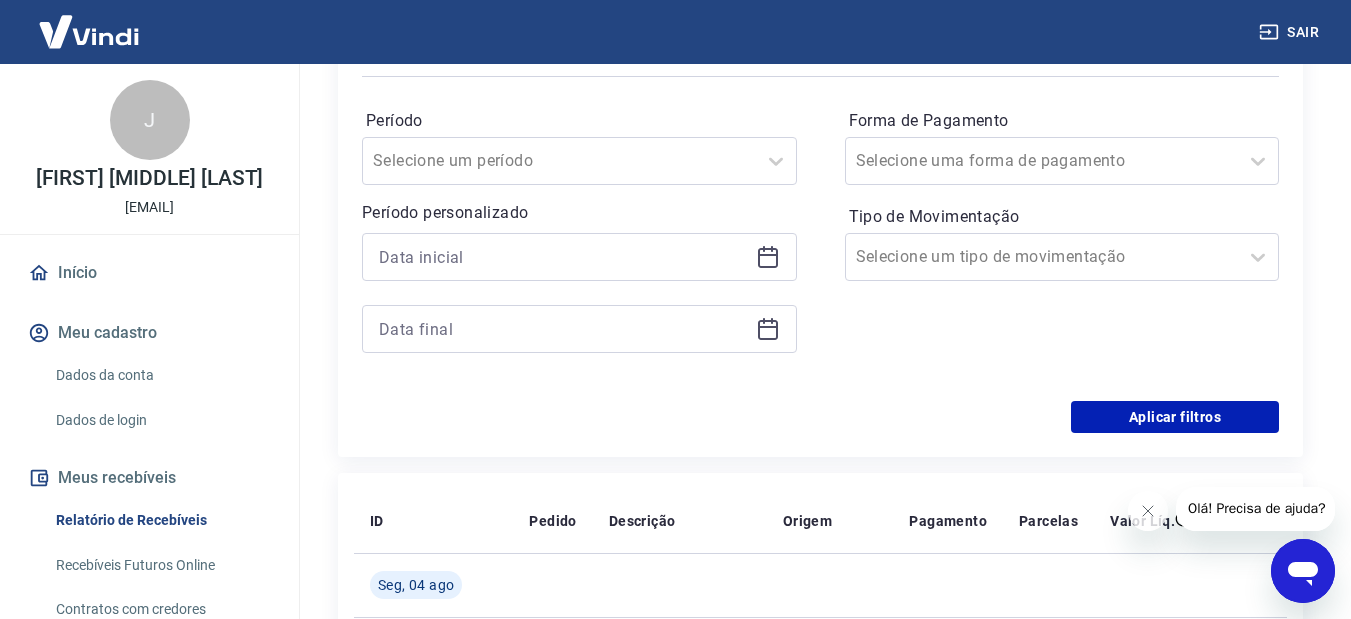 click on "Período Selecione um período Período personalizado Forma de Pagamento Selecione uma forma de pagamento Tipo de Movimentação Selecione um tipo de movimentação" at bounding box center [820, 241] 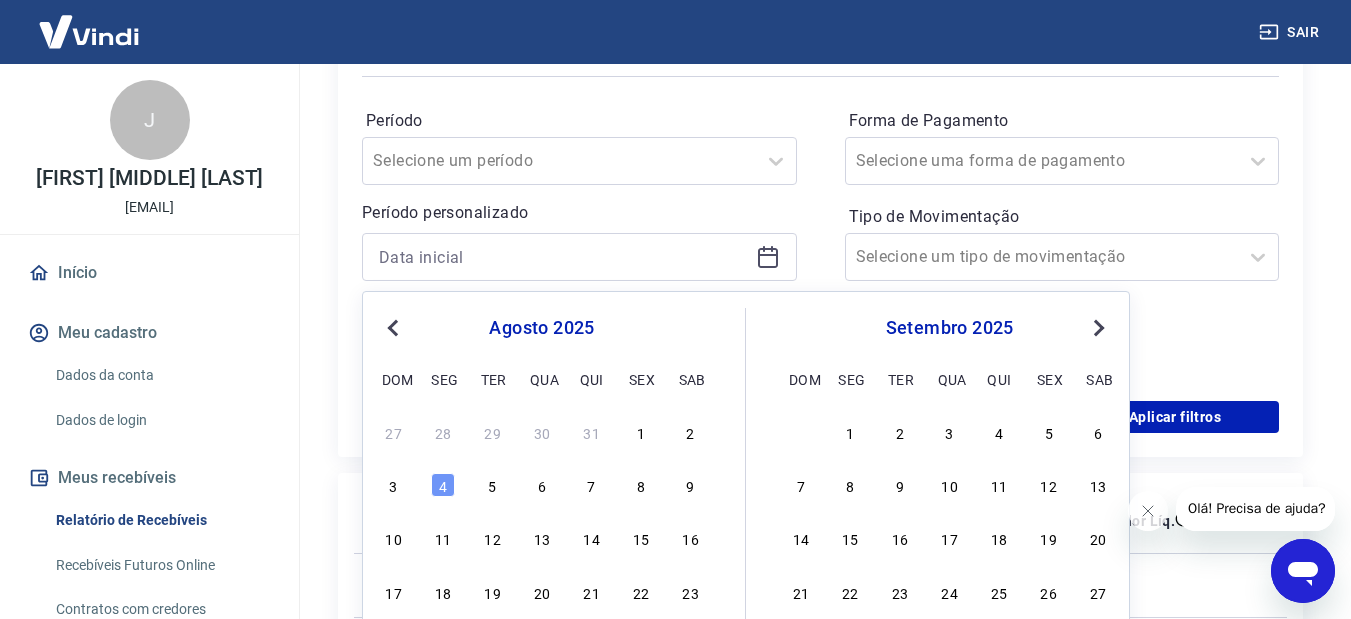 click on "Previous Month" at bounding box center (395, 327) 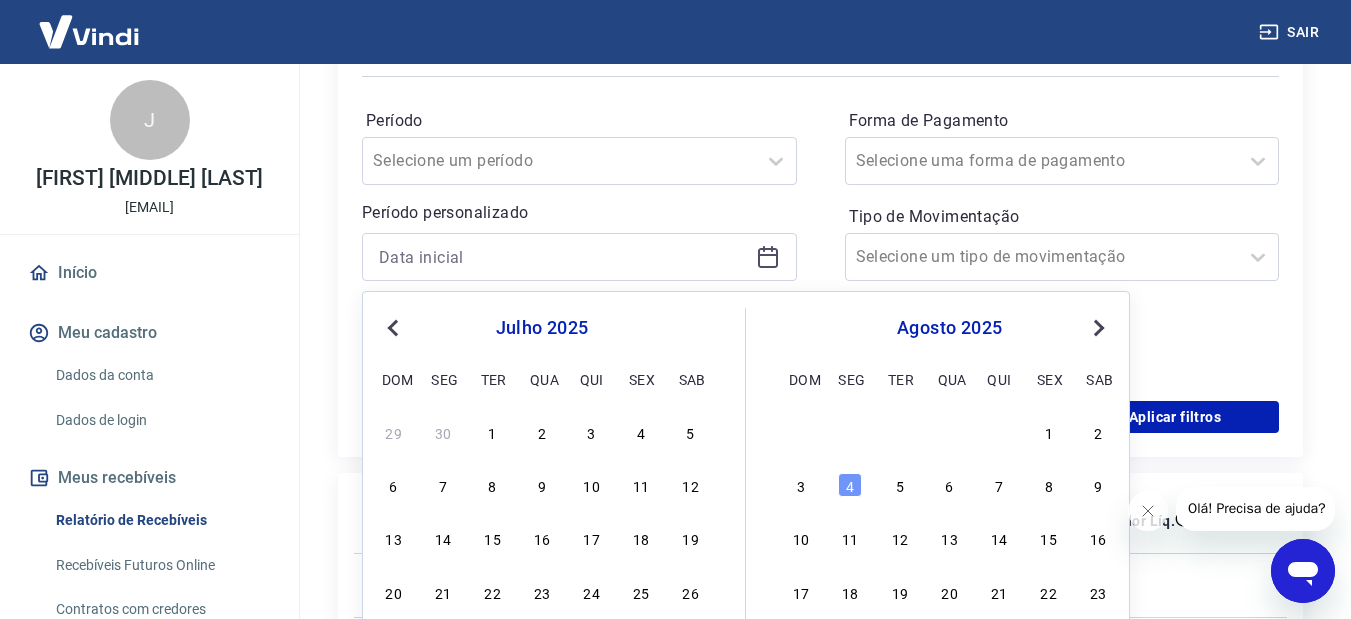 drag, startPoint x: 492, startPoint y: 422, endPoint x: 504, endPoint y: 403, distance: 22.472204 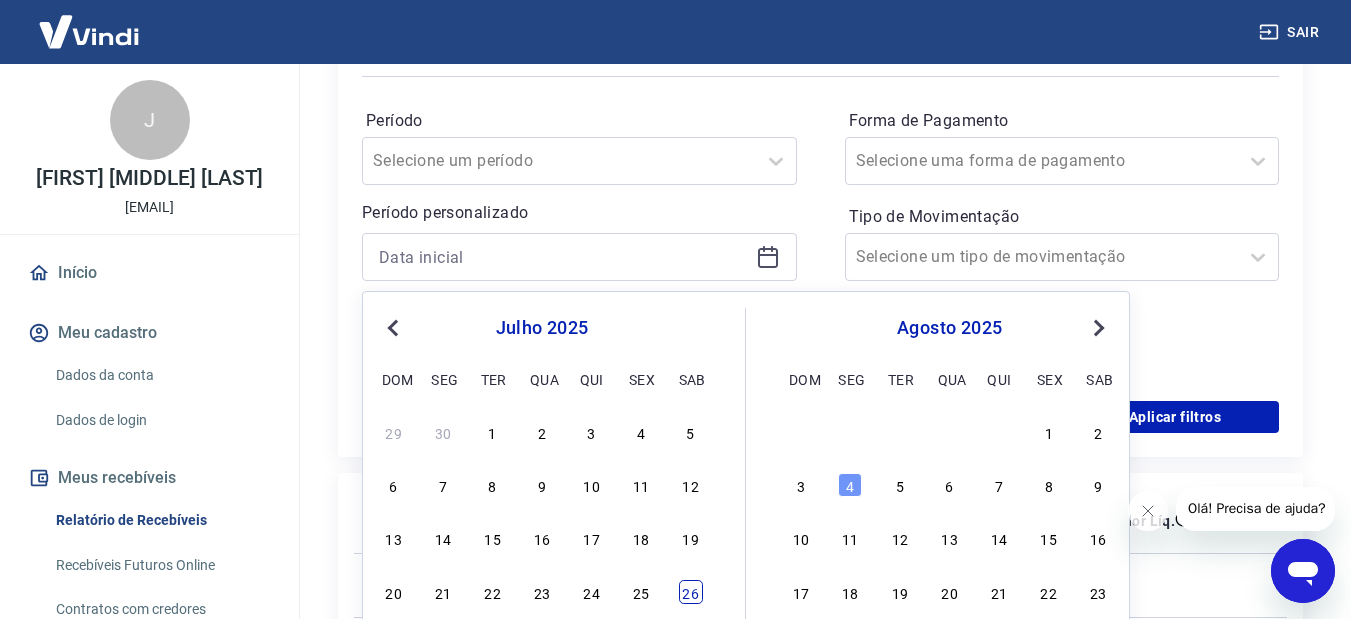 click on "26" at bounding box center [691, 592] 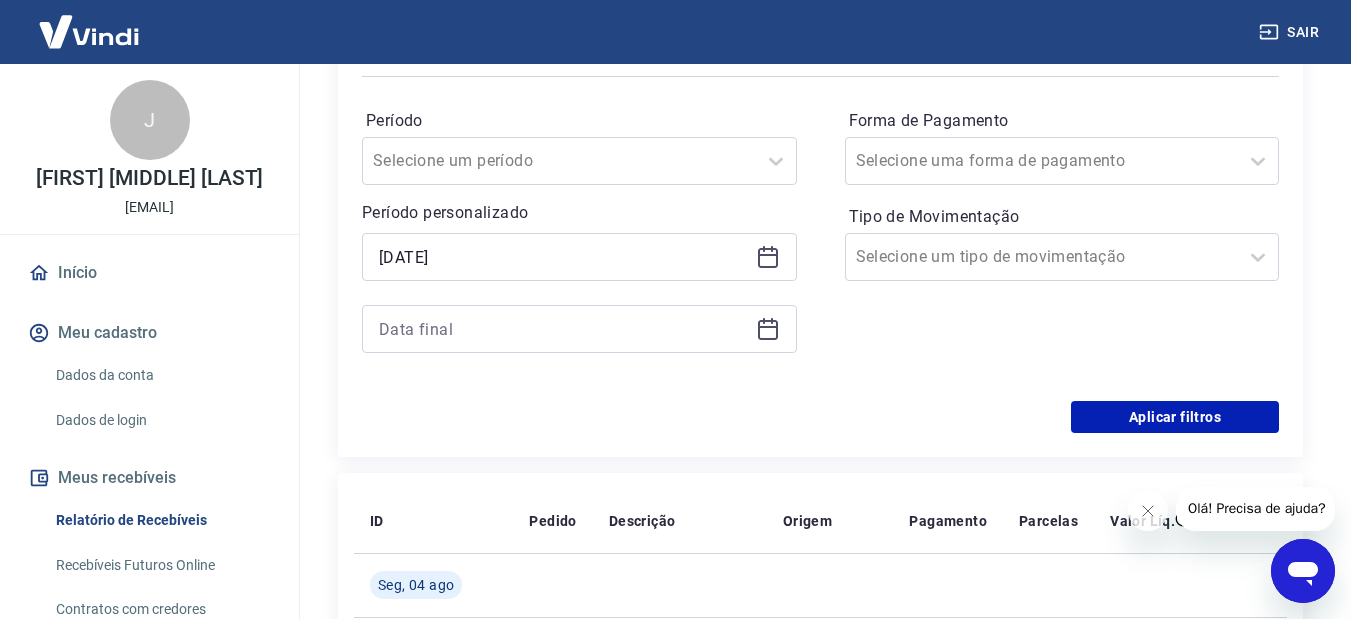click 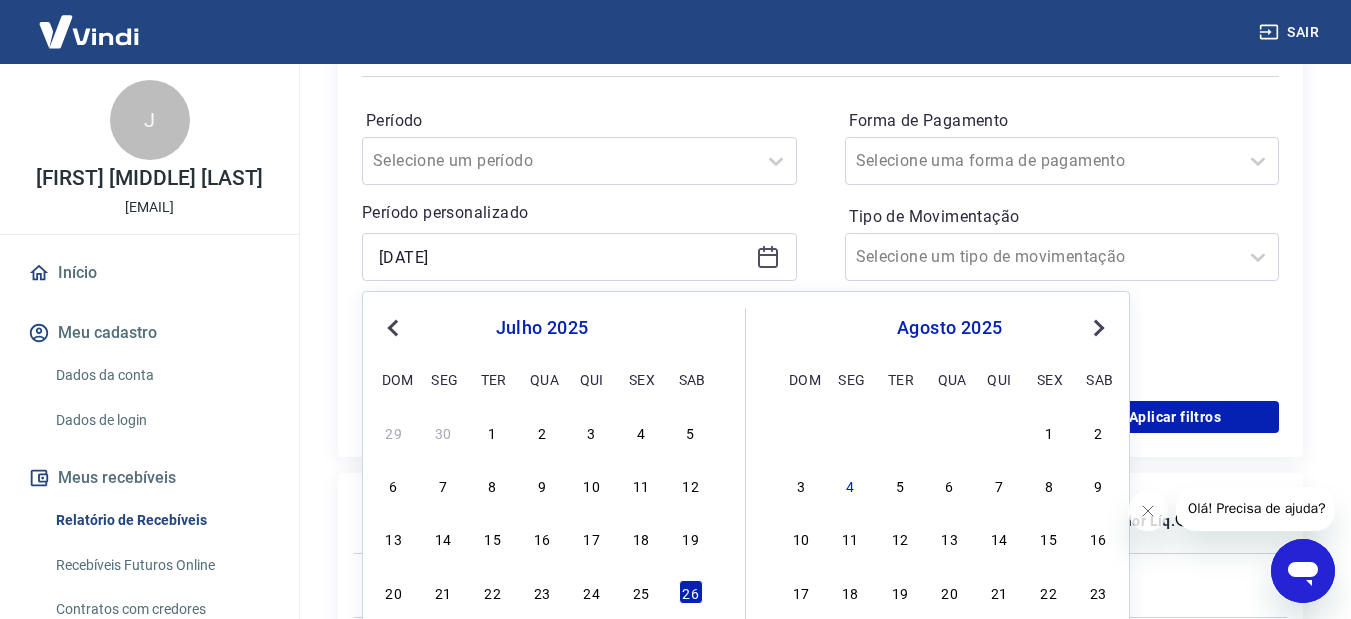 drag, startPoint x: 497, startPoint y: 426, endPoint x: 731, endPoint y: 261, distance: 286.32324 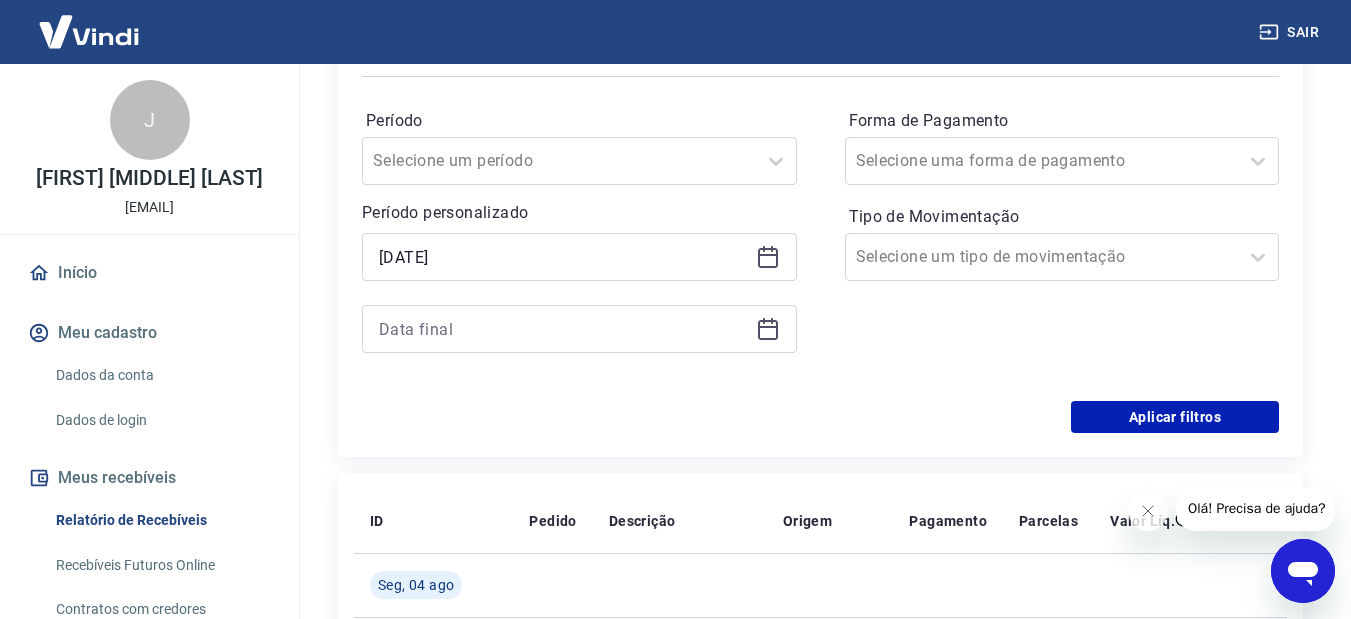 type on "01/07/2025" 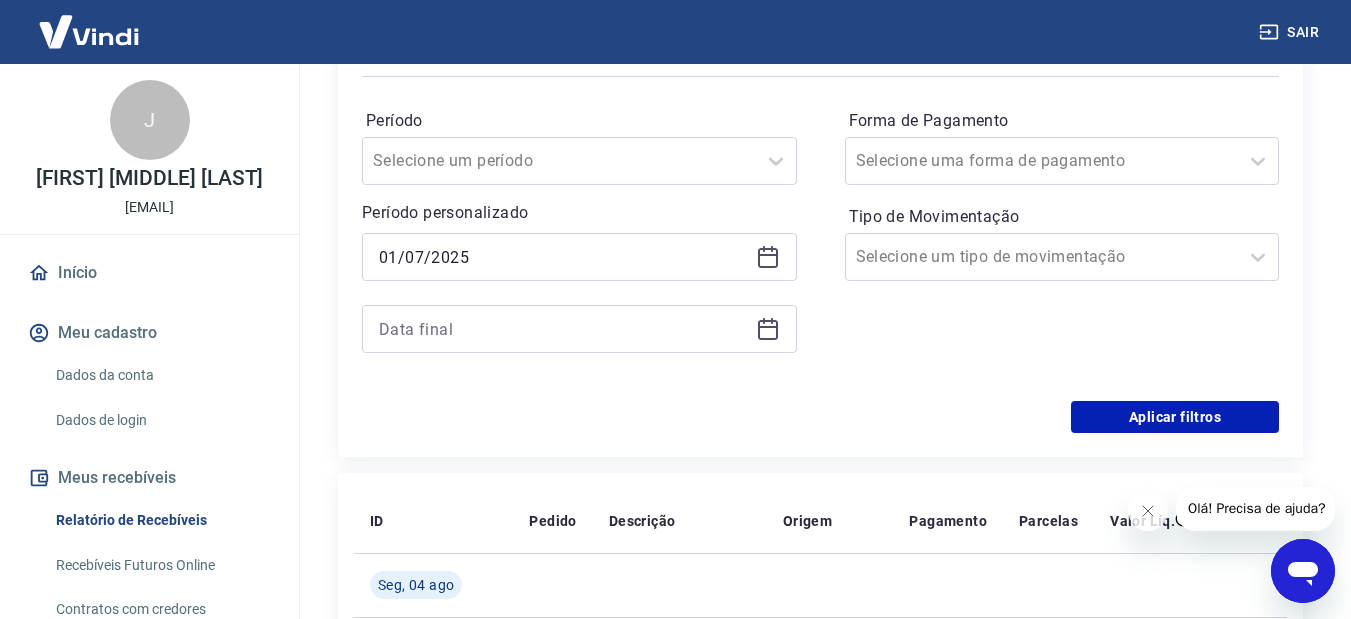 click 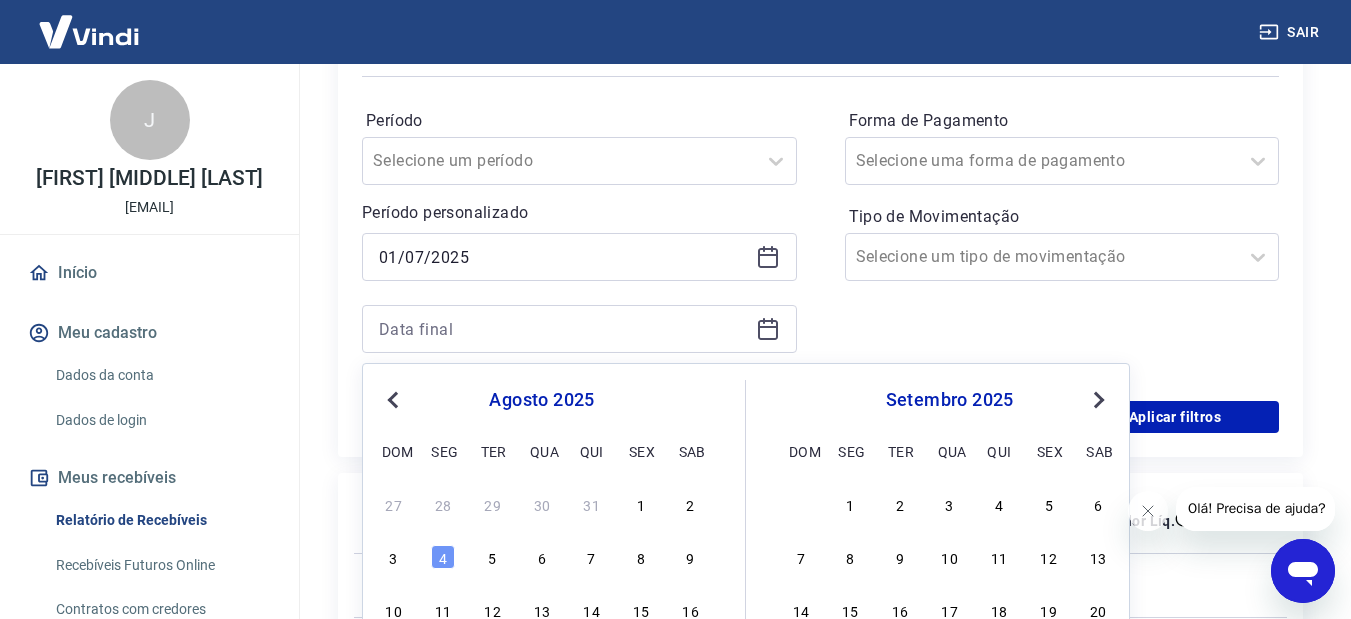 click on "Previous Month" at bounding box center [395, 399] 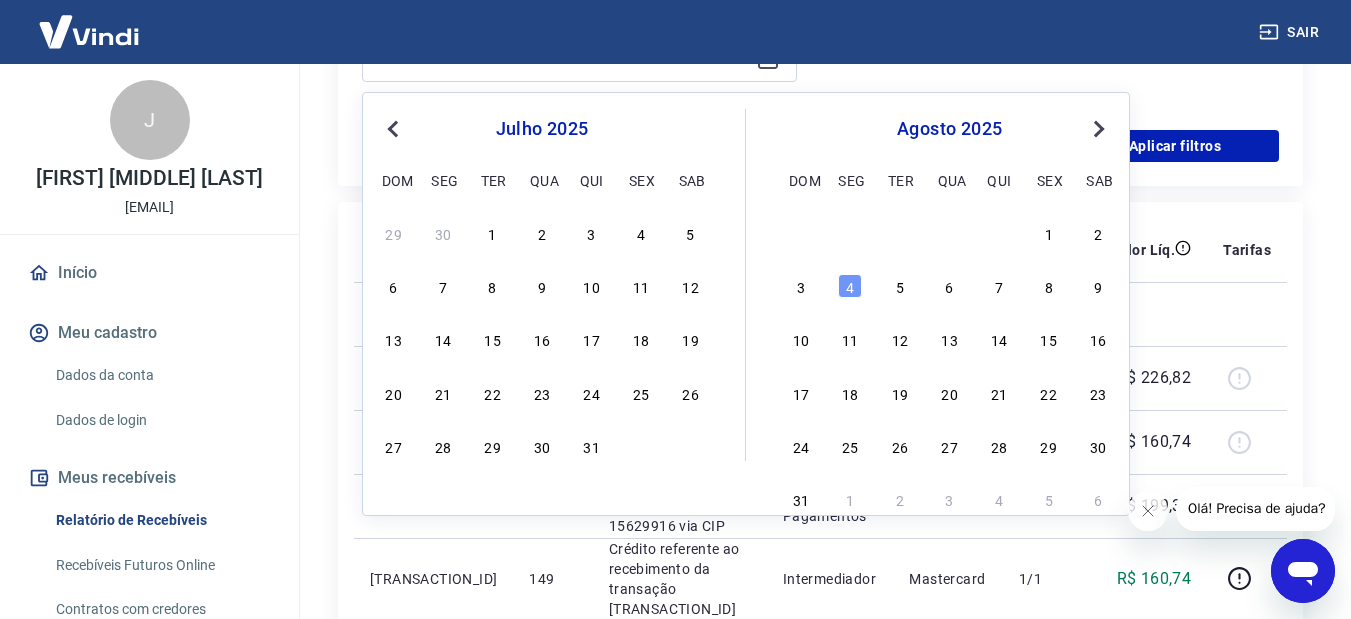 scroll, scrollTop: 600, scrollLeft: 0, axis: vertical 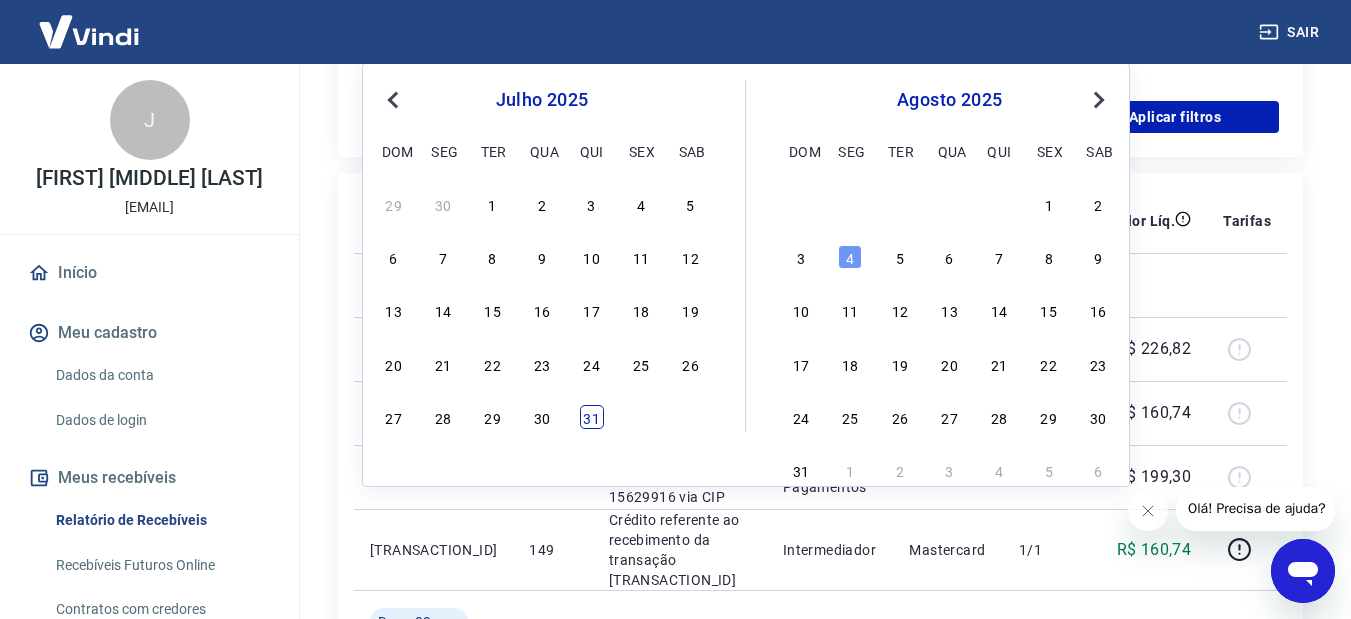 click on "31" at bounding box center (592, 417) 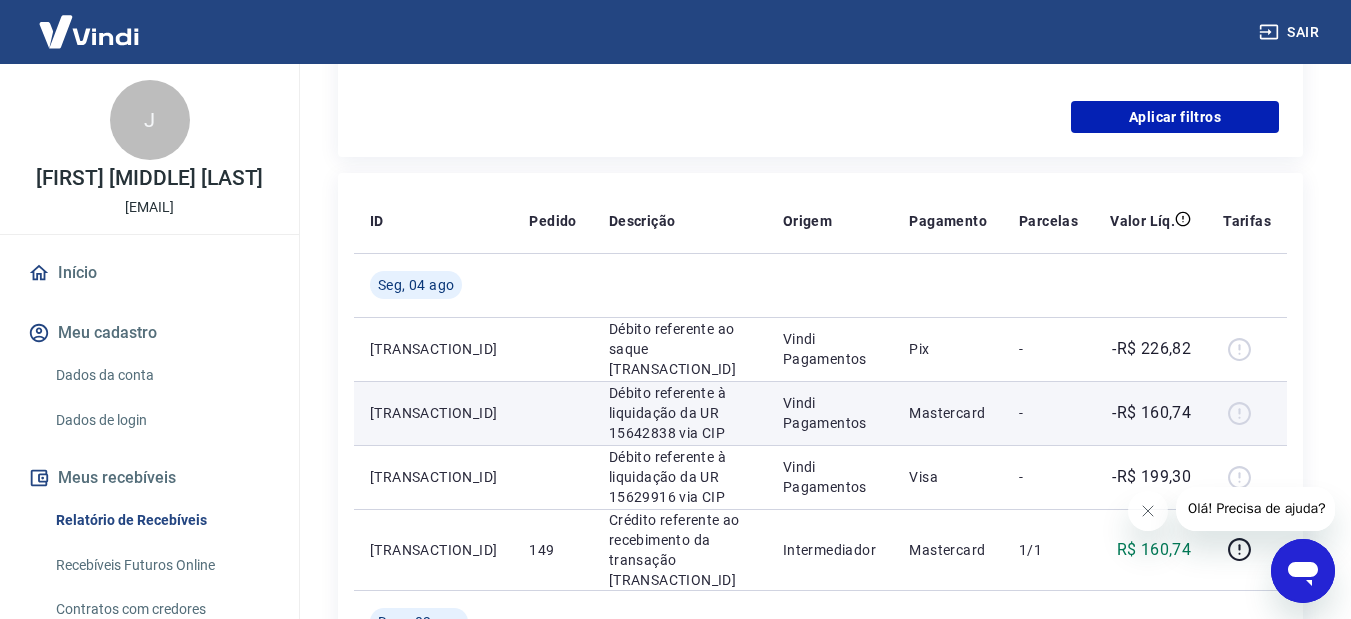 type on "31/07/2025" 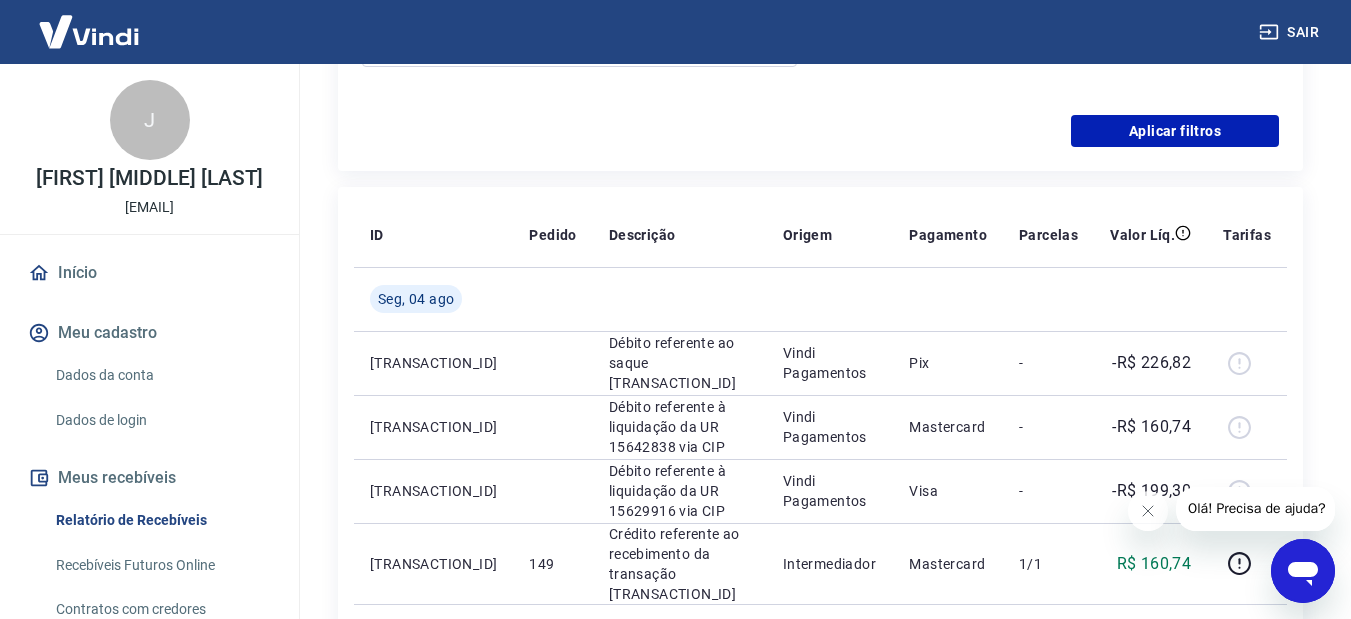 scroll, scrollTop: 300, scrollLeft: 0, axis: vertical 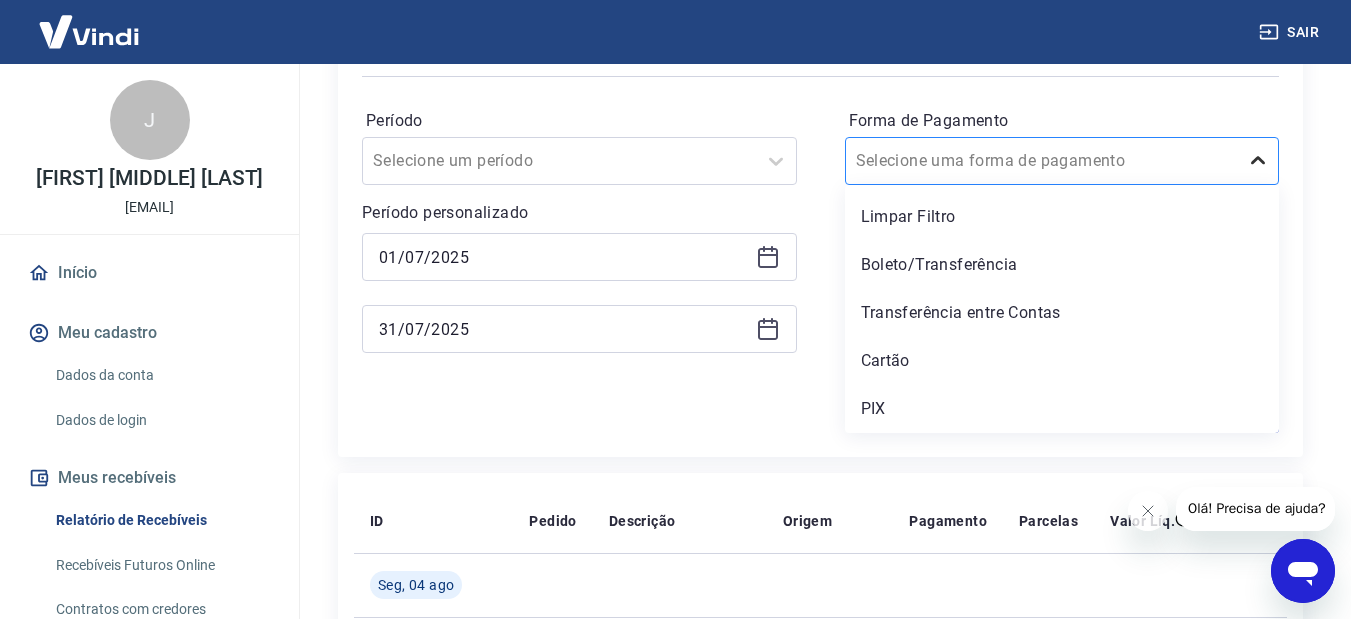 click 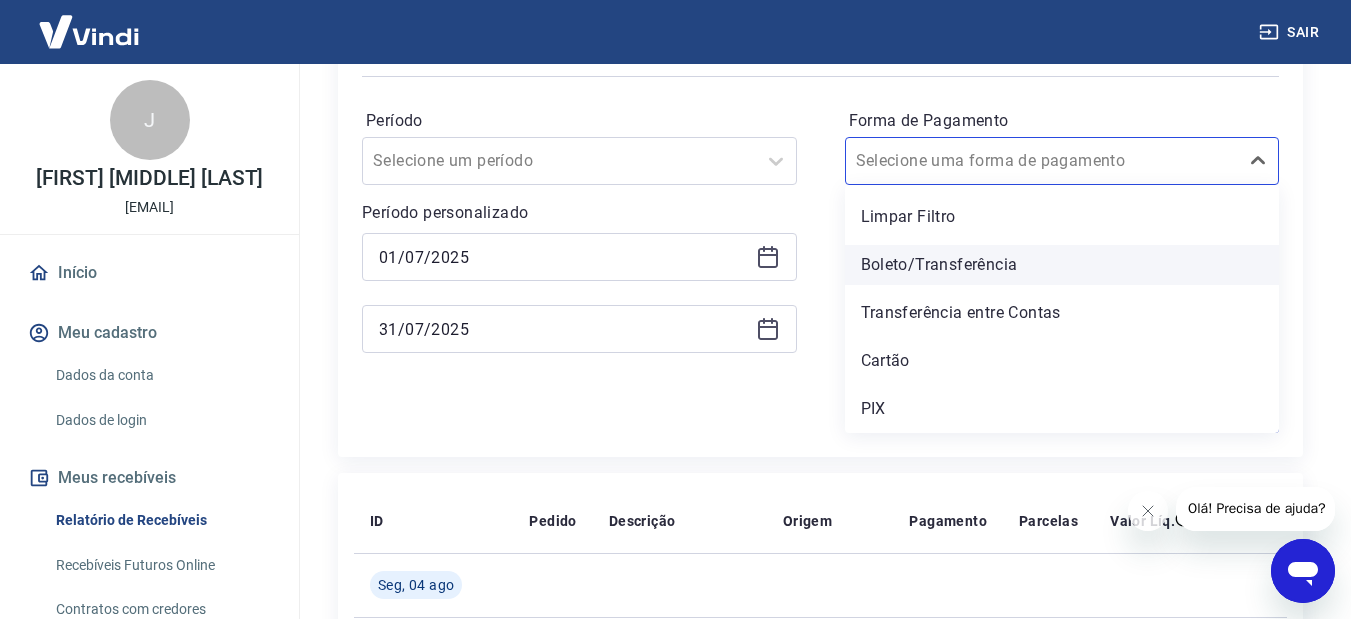 click on "Boleto/Transferência" at bounding box center [1062, 265] 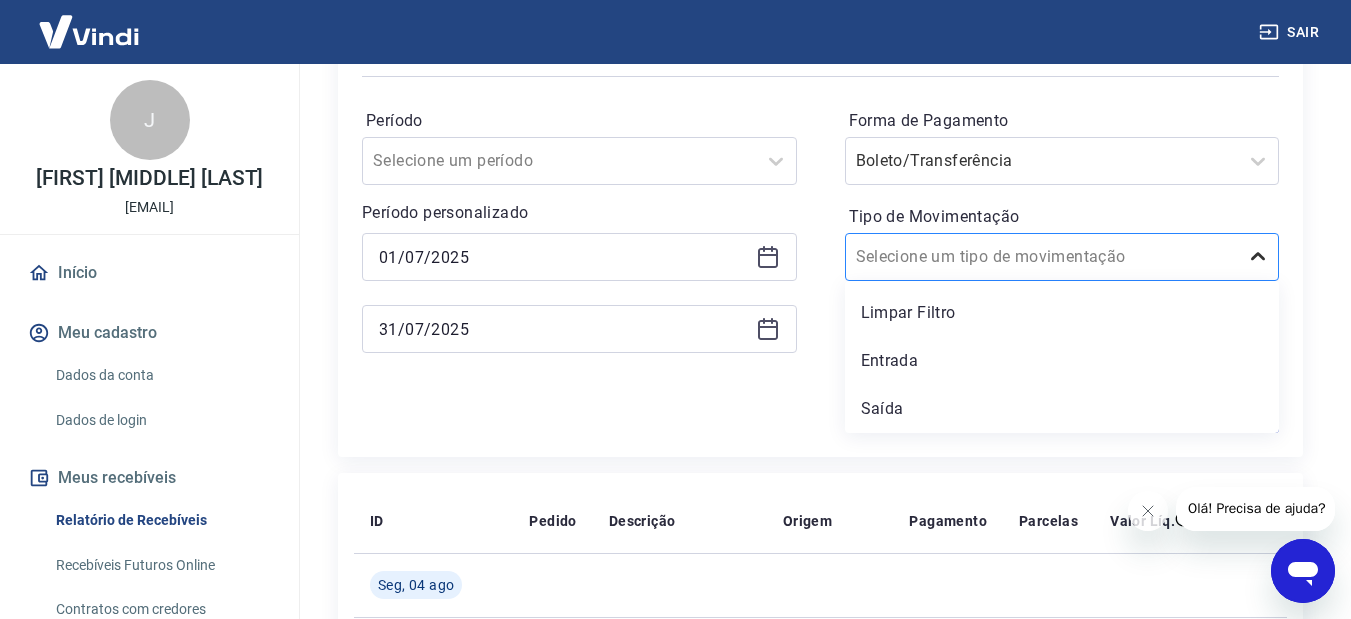 click at bounding box center (1258, 257) 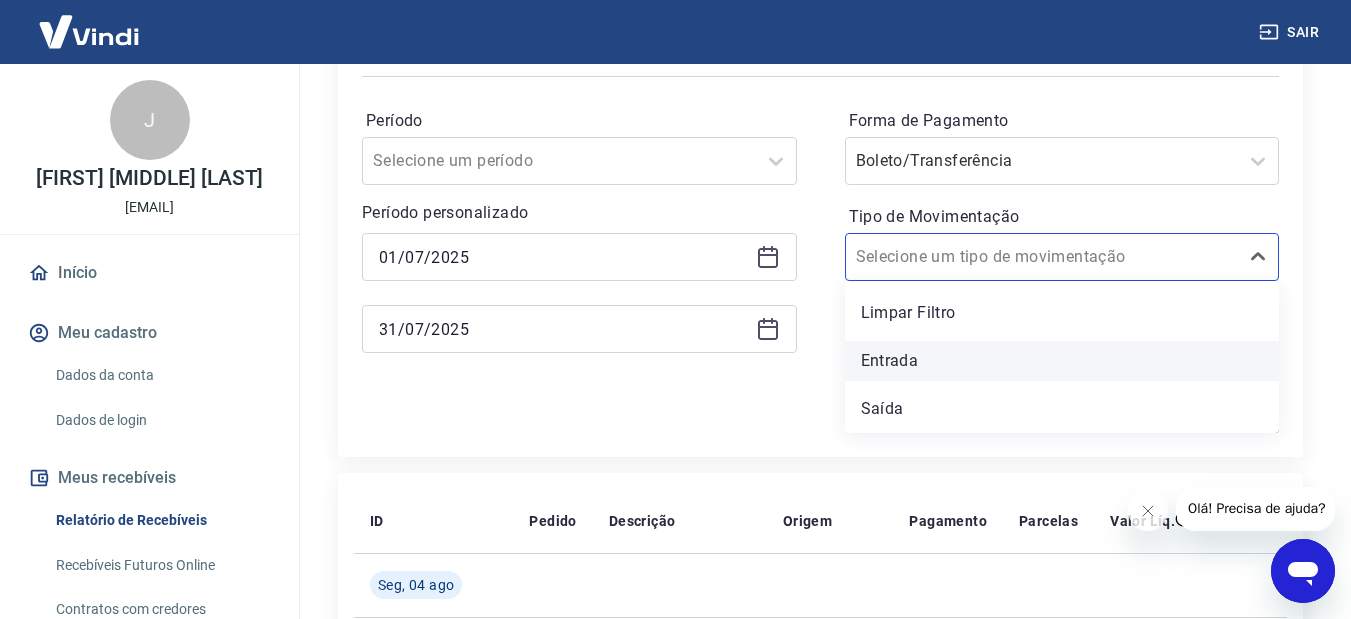 click on "Entrada" at bounding box center [1062, 361] 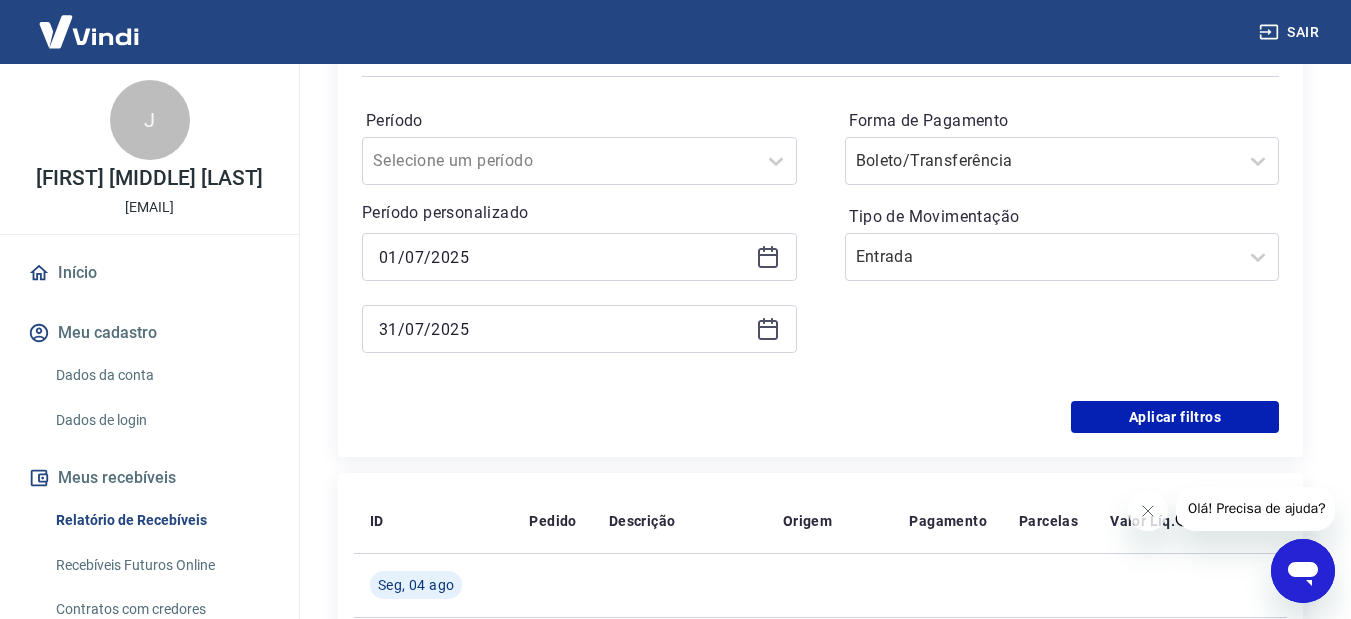 click on "Período Selecione um período Período personalizado Selected date: terça-feira, 1 de julho de 2025 01/07/2025 Selected date: quinta-feira, 31 de julho de 2025 31/07/2025 Forma de Pagamento Boleto/Transferência Tipo de Movimentação Entrada" at bounding box center (820, 241) 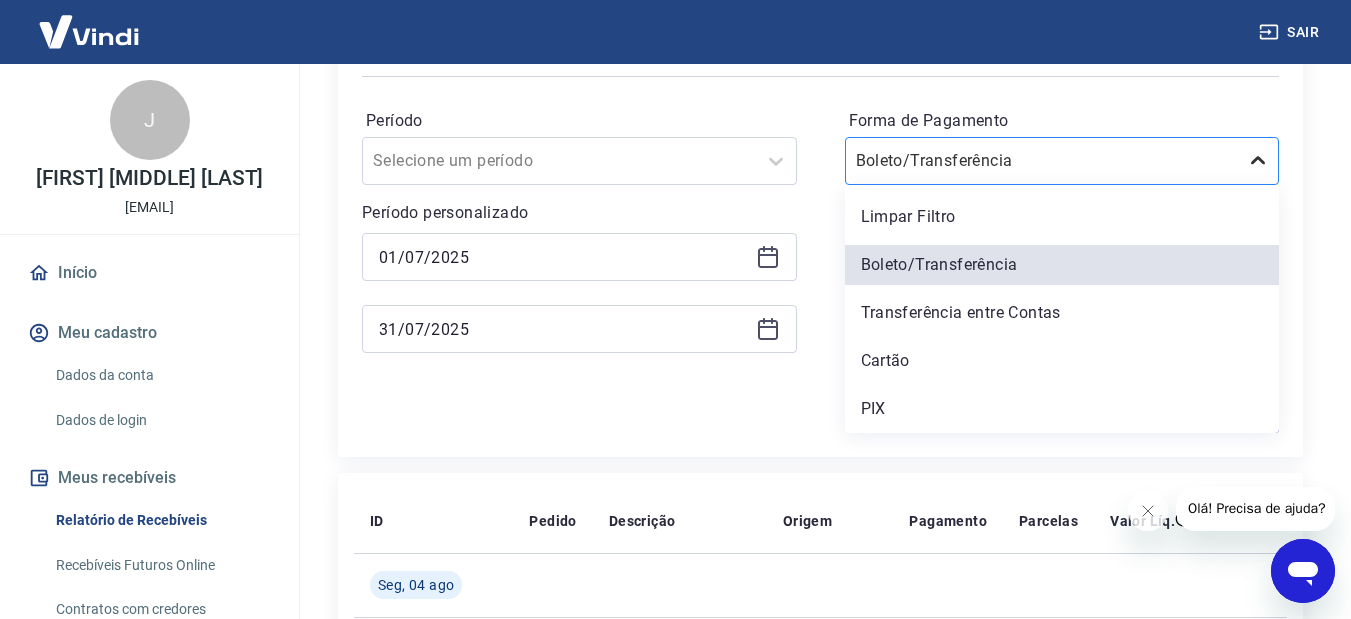 click 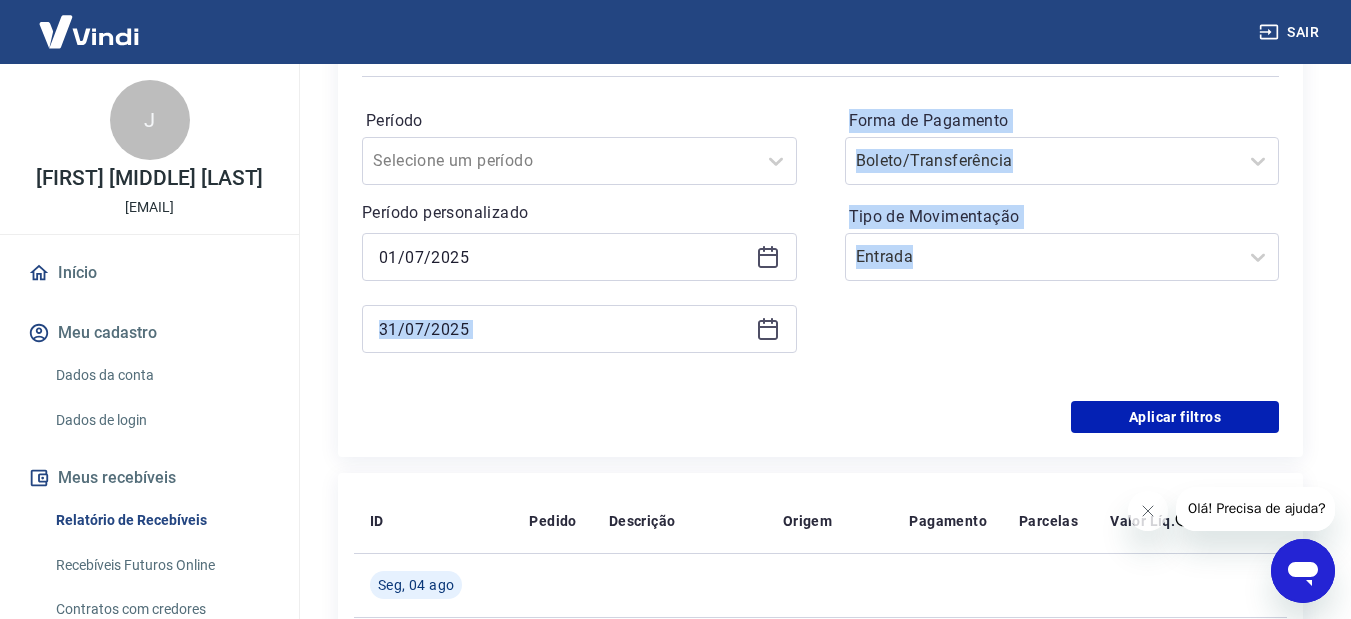 drag, startPoint x: 795, startPoint y: 398, endPoint x: 789, endPoint y: 382, distance: 17.088007 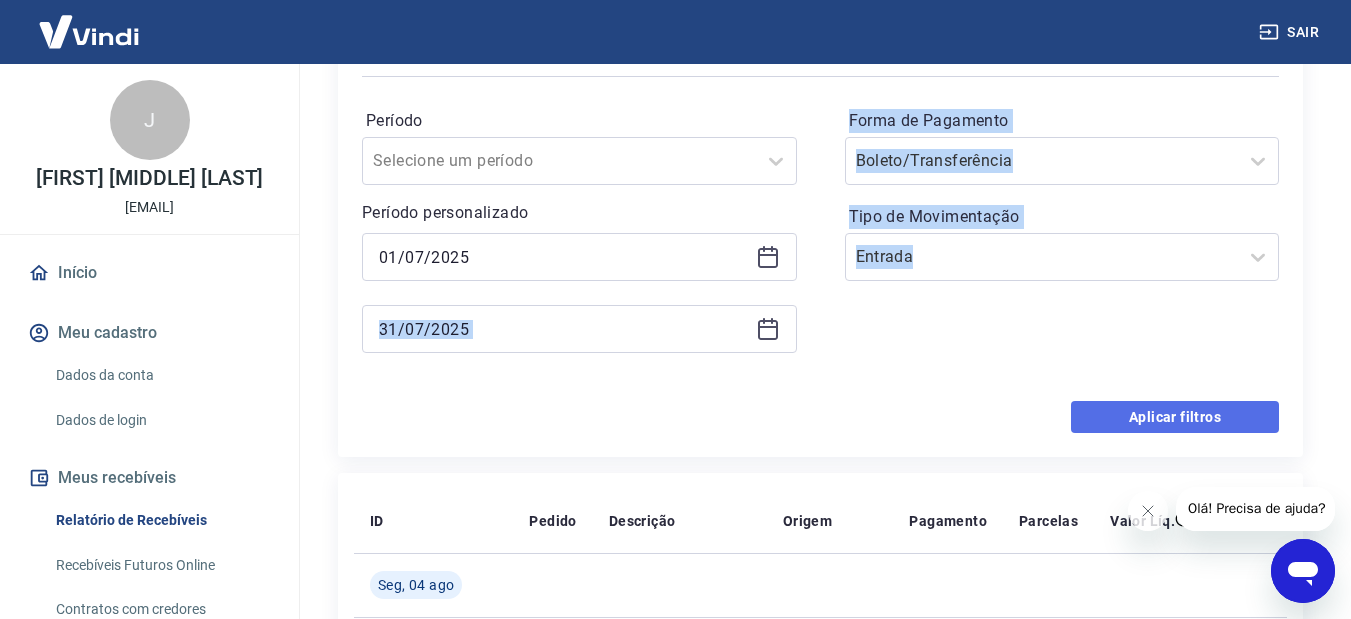 click on "Aplicar filtros" at bounding box center (1175, 417) 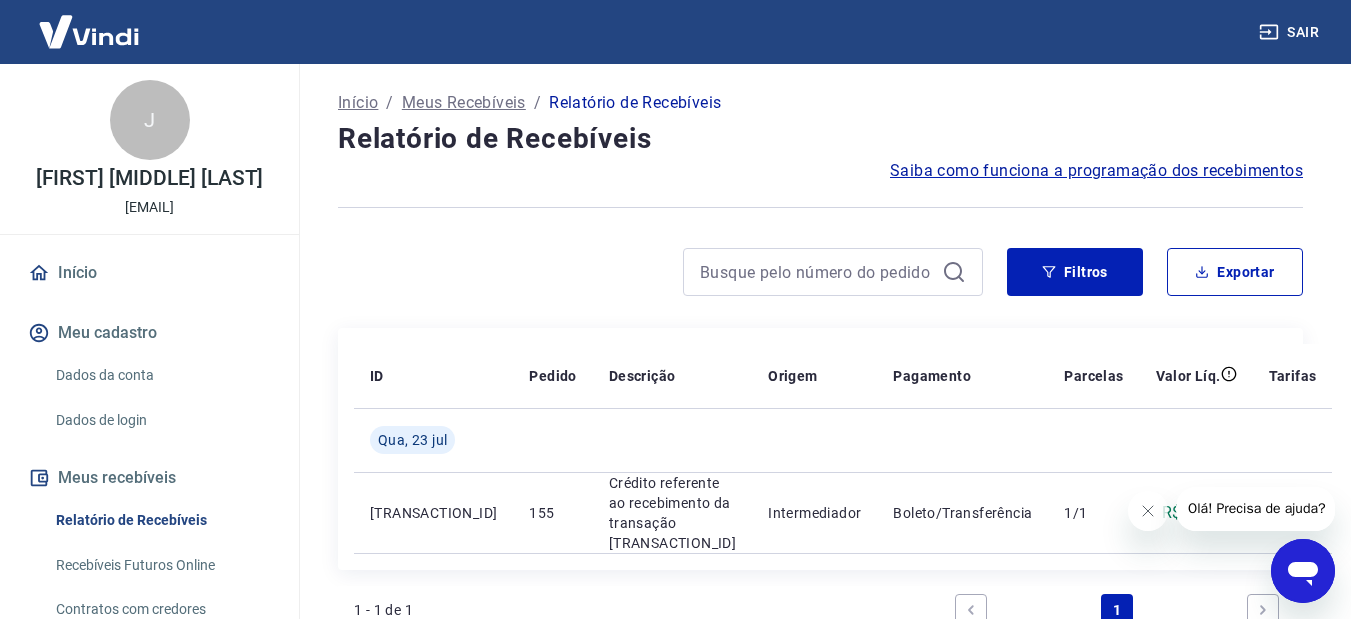 scroll, scrollTop: 0, scrollLeft: 0, axis: both 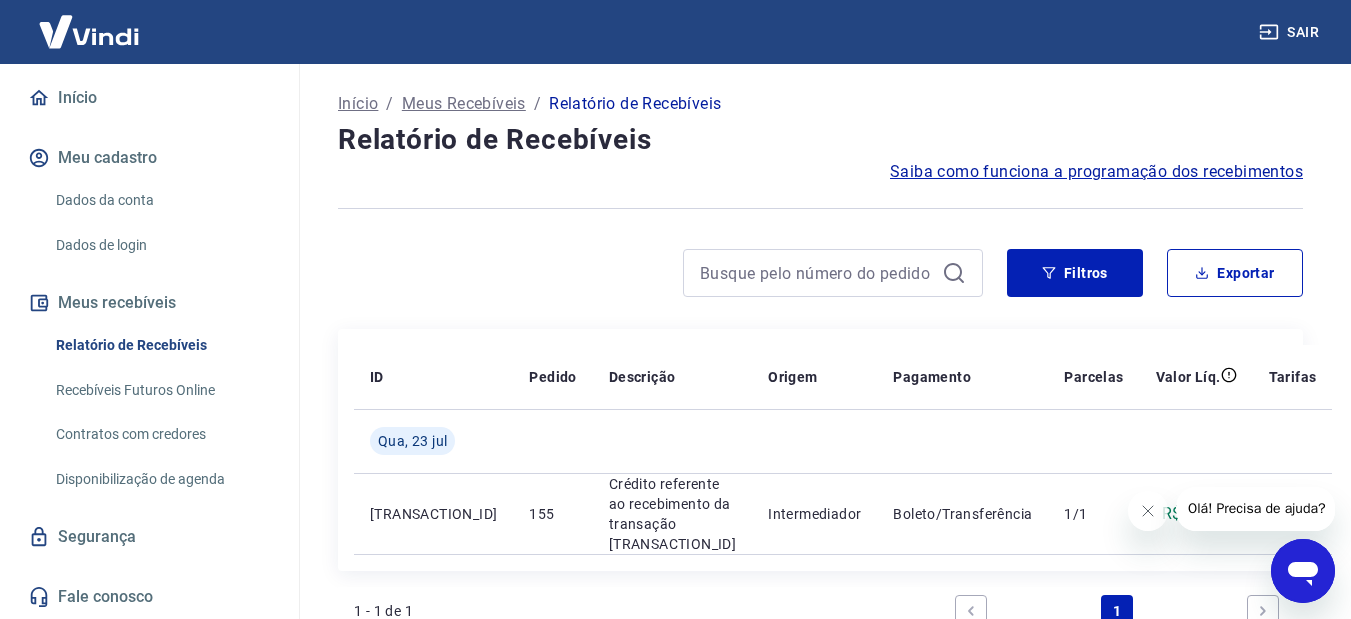 click on "Relatório de Recebíveis" at bounding box center (820, 140) 